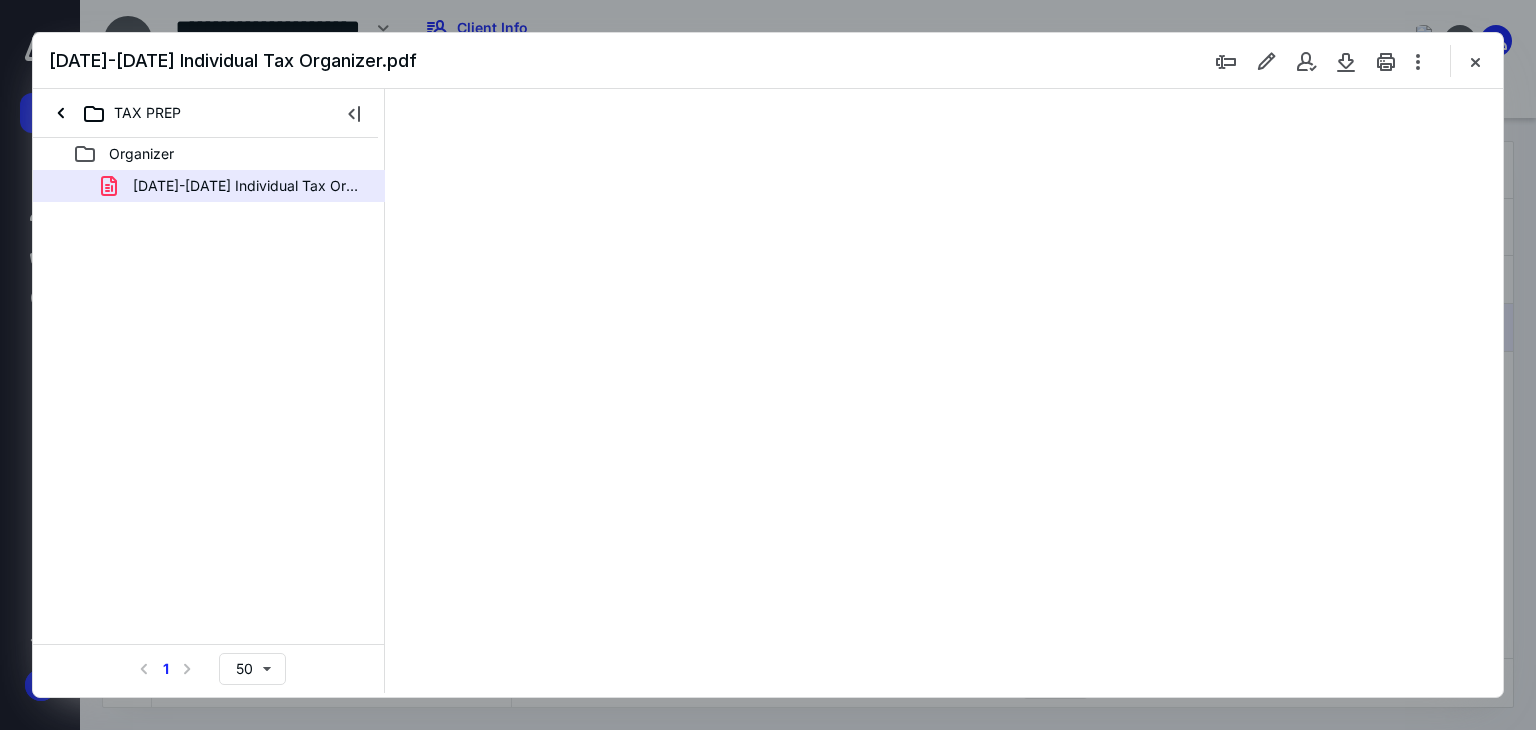select on "*" 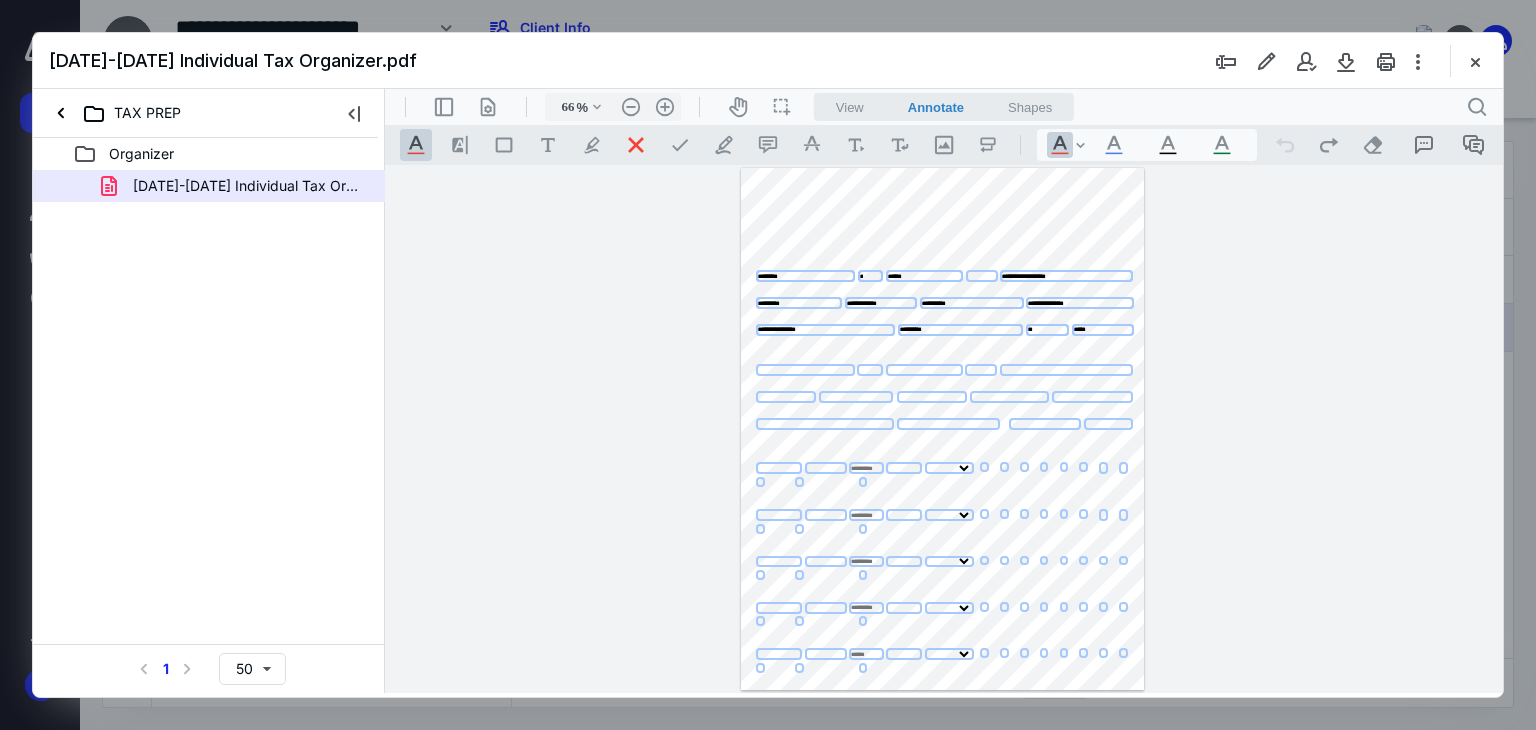 scroll, scrollTop: 0, scrollLeft: 0, axis: both 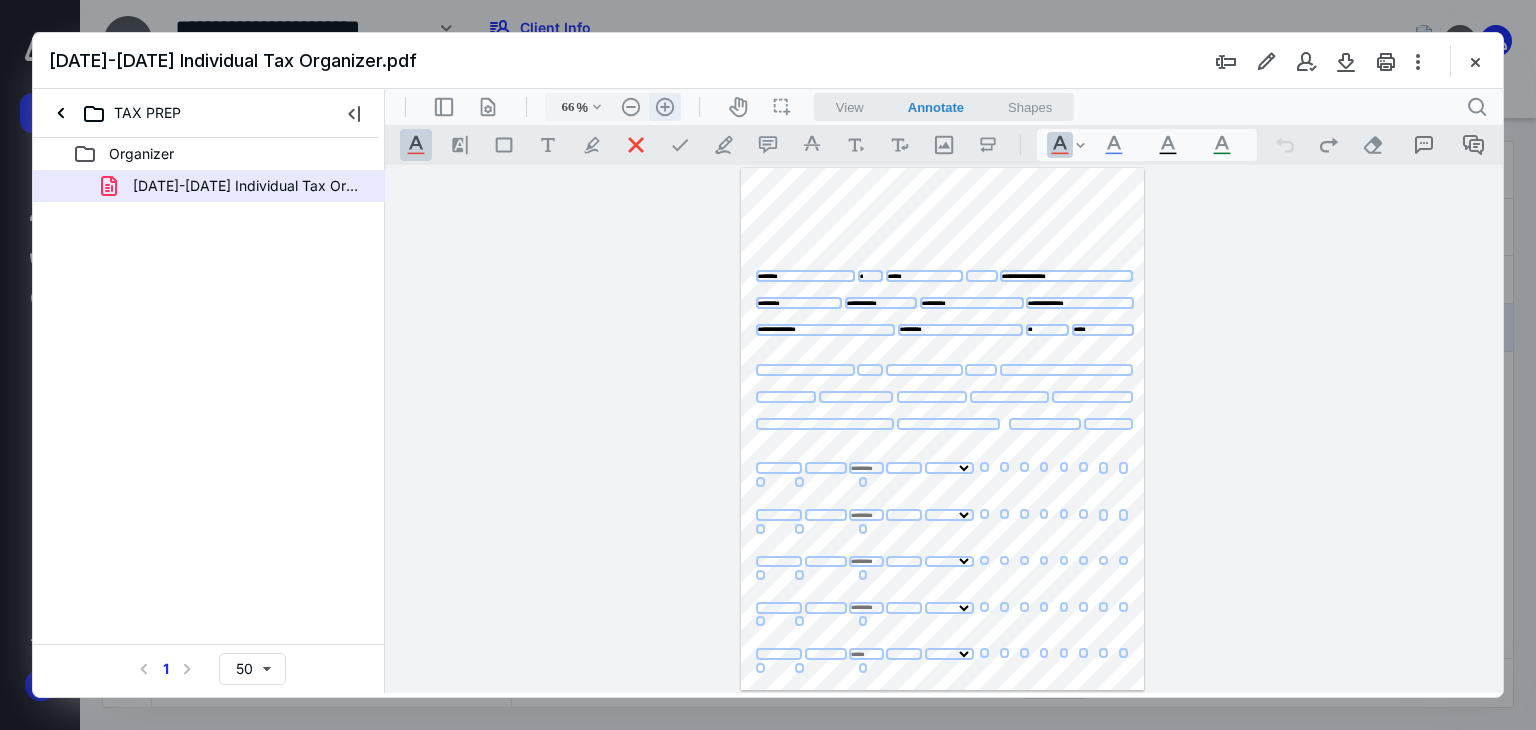 click on ".cls-1{fill:#abb0c4;} icon - header - zoom - in - line" at bounding box center [665, 107] 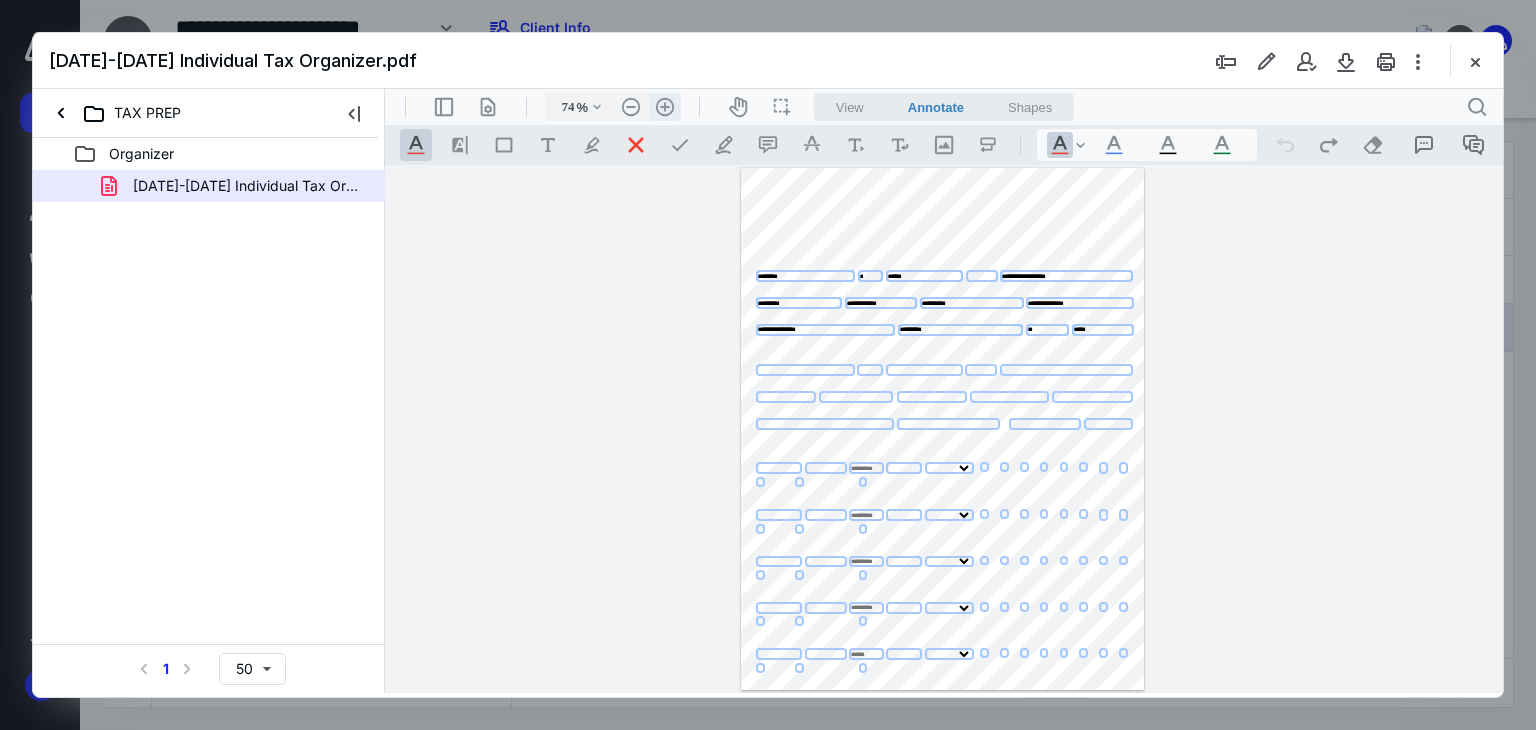 select on "*" 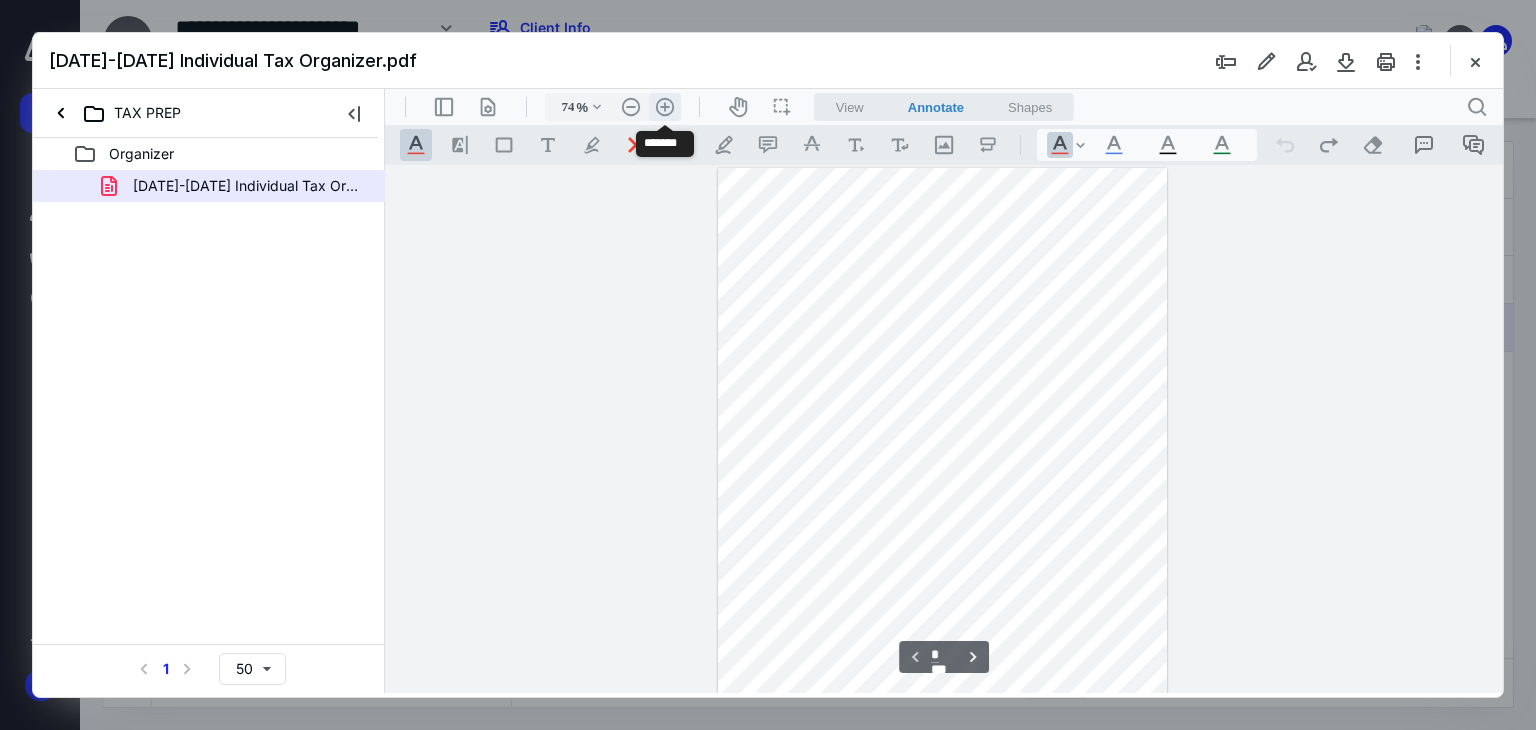 click on ".cls-1{fill:#abb0c4;} icon - header - zoom - in - line" at bounding box center [665, 107] 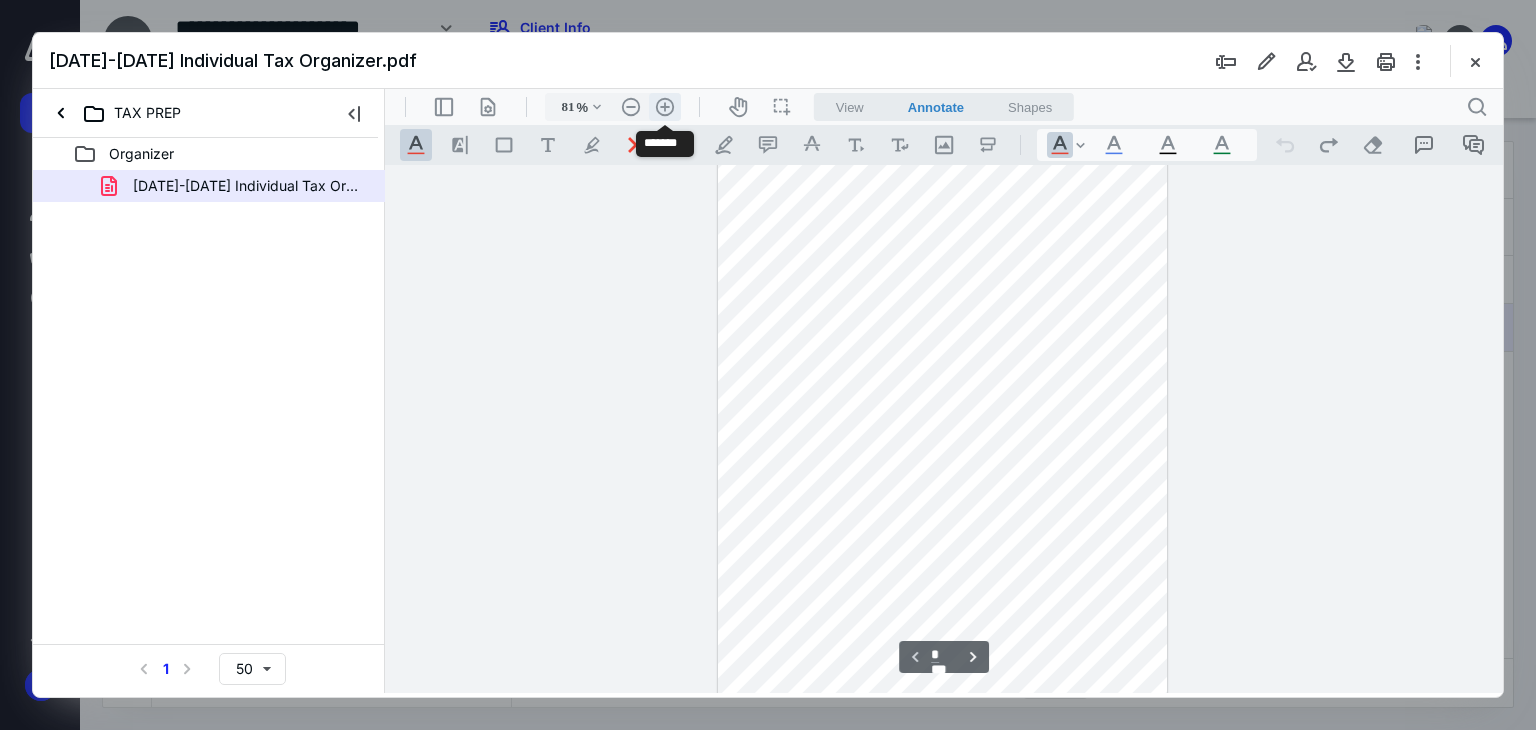 click on ".cls-1{fill:#abb0c4;} icon - header - zoom - in - line" at bounding box center (665, 107) 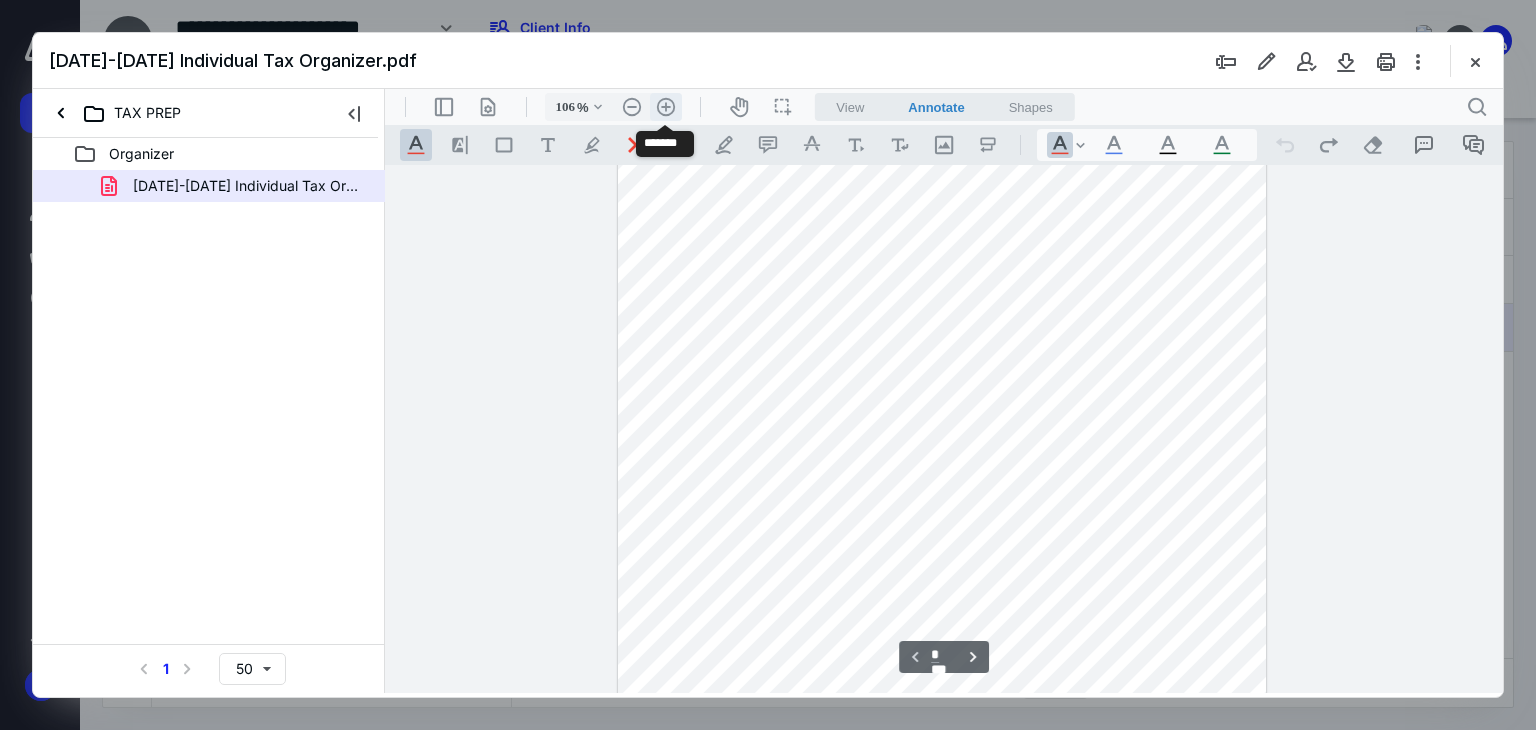 click on ".cls-1{fill:#abb0c4;} icon - header - zoom - in - line" at bounding box center [666, 107] 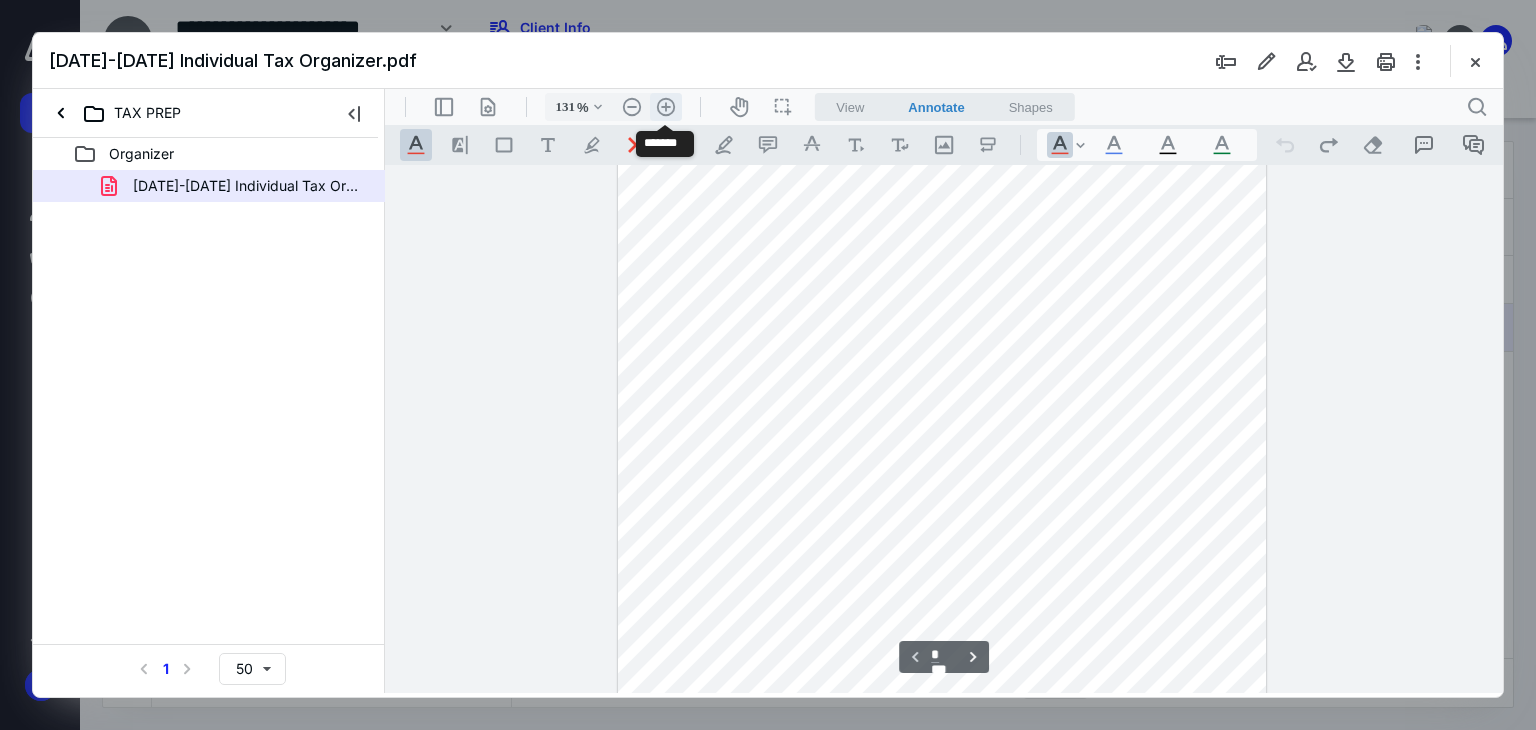 select on "*" 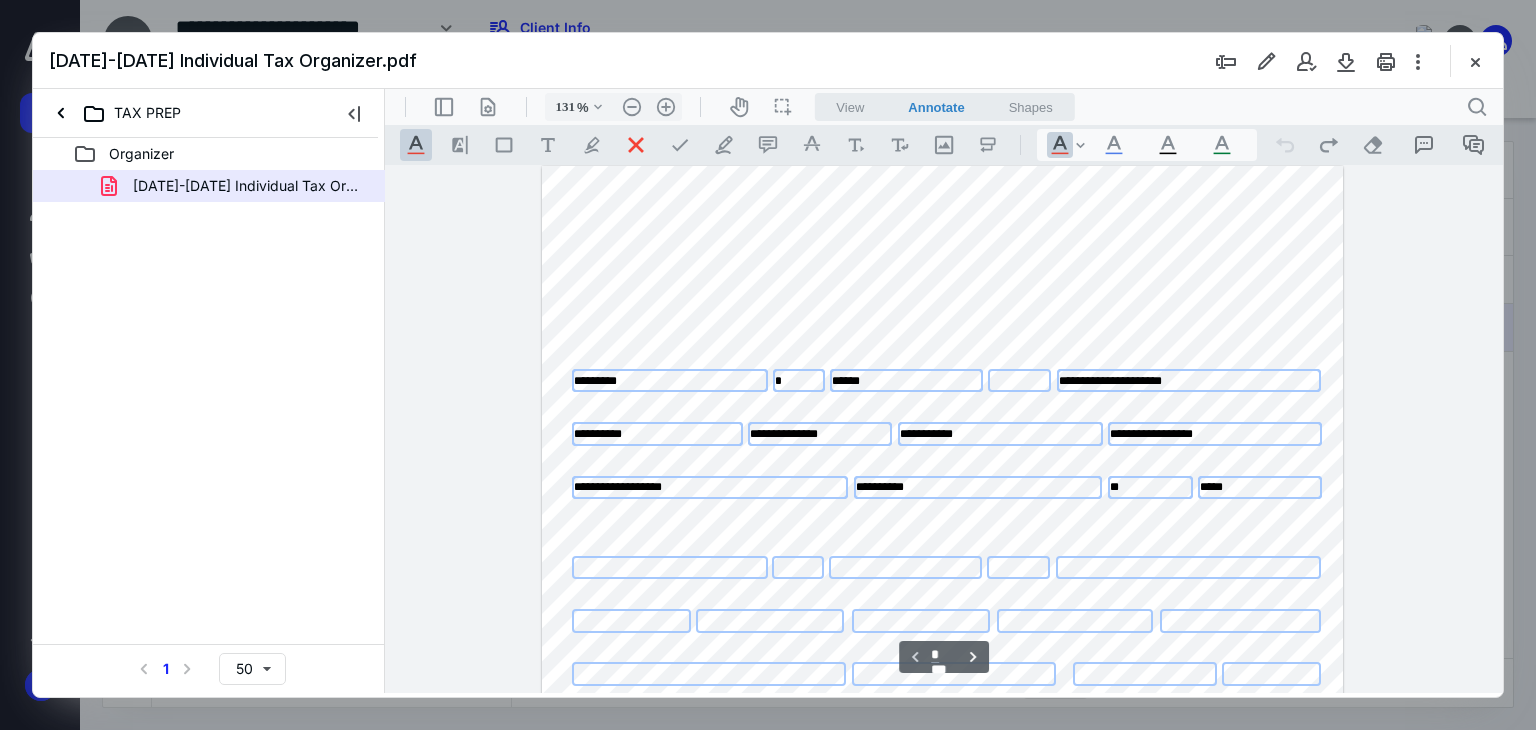 scroll, scrollTop: 0, scrollLeft: 0, axis: both 